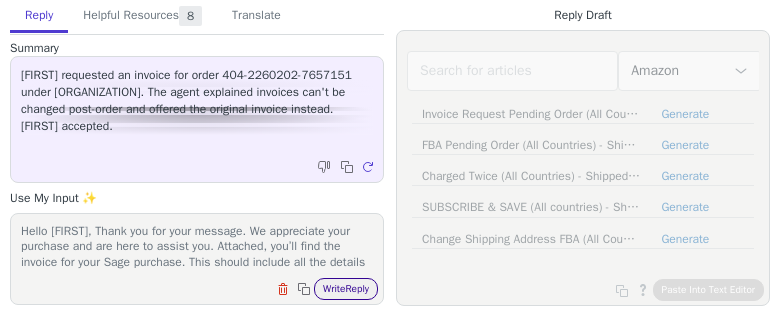 scroll, scrollTop: 0, scrollLeft: 0, axis: both 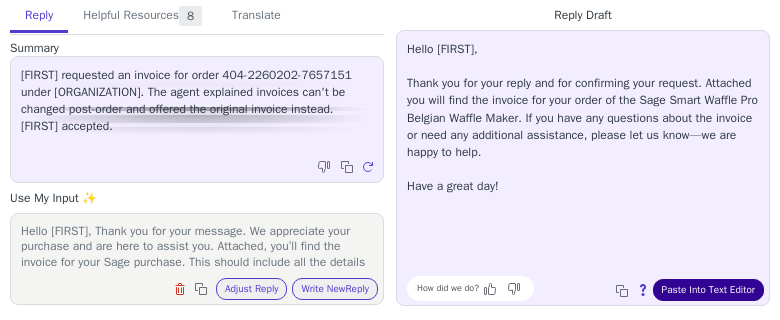 click on "Paste Into Text Editor" at bounding box center [708, 290] 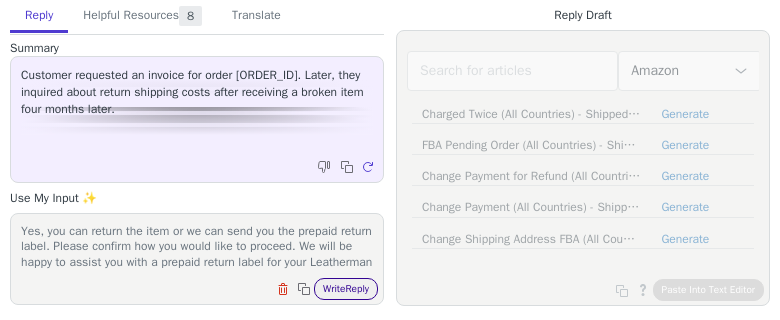 scroll, scrollTop: 0, scrollLeft: 0, axis: both 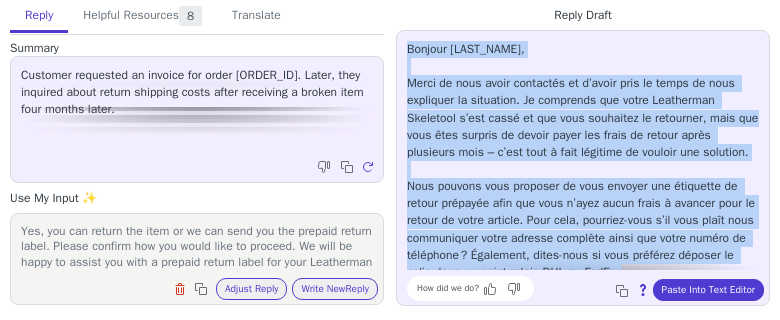 drag, startPoint x: 495, startPoint y: 262, endPoint x: 409, endPoint y: 47, distance: 231.56209 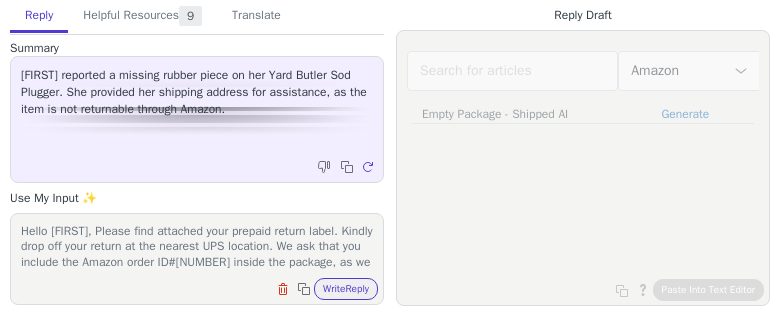 click on "Write  Reply" at bounding box center (346, 289) 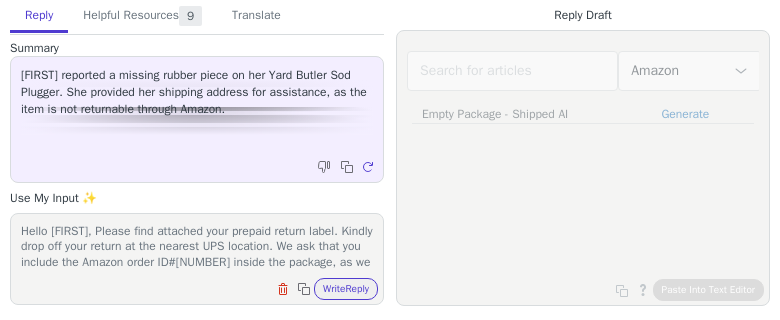scroll, scrollTop: 0, scrollLeft: 0, axis: both 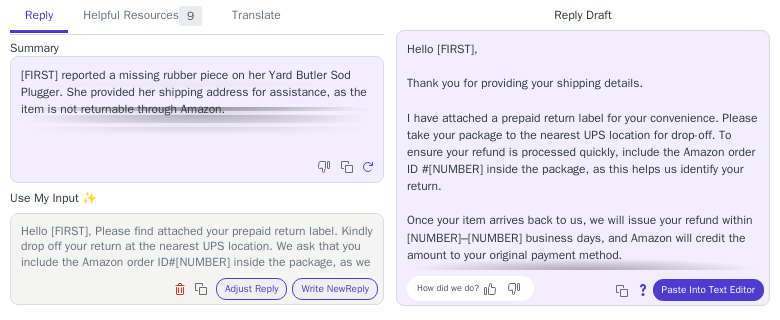 click on "Hello [FIRST], Thank you for providing your shipping details. I have attached a prepaid return label for your convenience. Please take your package to the nearest UPS location for drop-off. To ensure your refund is processed quickly, include the Amazon order ID #[NUMBER] inside the package, as this helps us identify your return. Once your item arrives back to us, we will issue your refund within [NUMBER]–[NUMBER] business days, and Amazon will credit the amount to your original payment method. If you have any further questions or need assistance, please feel free to let me know." at bounding box center [583, 178] 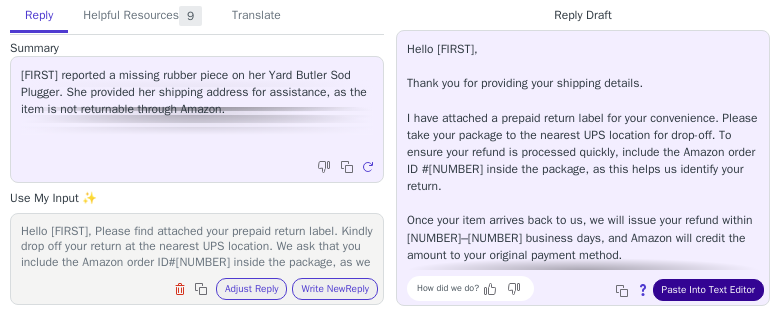click on "Paste Into Text Editor" at bounding box center (708, 290) 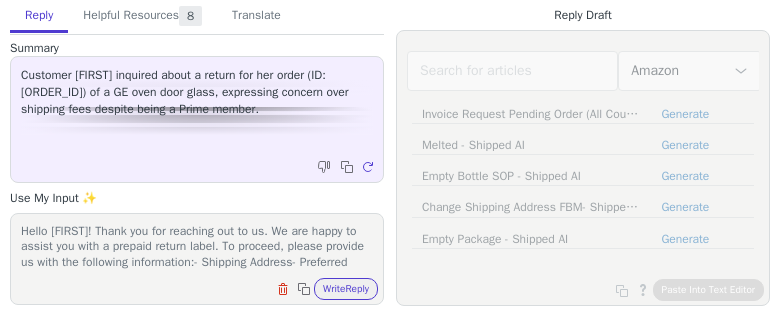 scroll, scrollTop: 0, scrollLeft: 0, axis: both 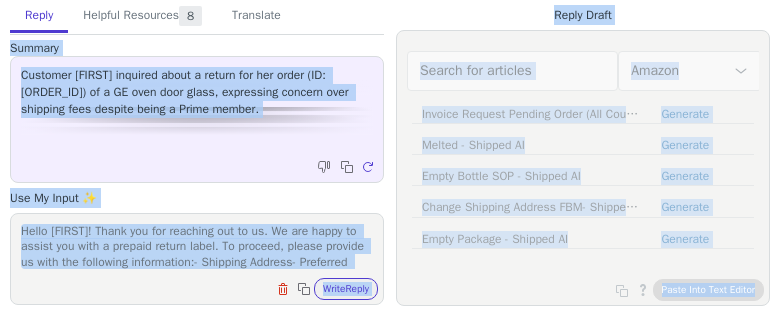 click on "Hello Darla! Thank you for reaching out to us. We are happy to assist you with a prepaid return label. To proceed, please provide us with the following information:- Shipping Address- Preferred pickup date for the carrier- Contact phone number for pickup coordination- Preferred time window for the pickupWith this information, we will request a prepaid return label from our warehouse team. It may take up to 2 business days to process and send the return label. Once the return is completed, your refund will be issued promptly. We appreciate your patience through this process and are here to assist if you have any further questions." at bounding box center [197, 246] 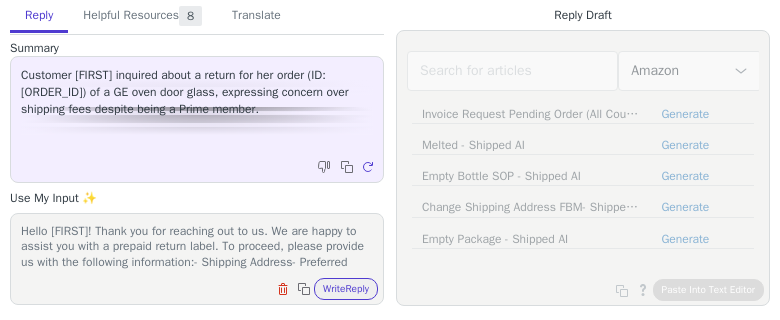 paste on "Thank you for reaching out to us. We are happy to assist you with a prepaid return label. To proceed, please provide us with the following information:
- Shipping Address
- Preferred pickup date for the carrier
- Contact phone number for pickup coordination
- Preferred time window for the pickup
With this information, we will request a prepaid return label from our warehouse team. It may take up to 2 business days to process and send the return label. Once the return is completed, your refund will be issued promptly. We appreciate your patience through this process and are here to assist if you have any further questions." 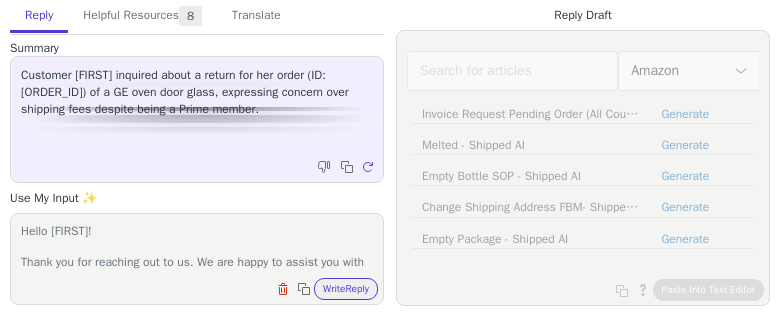 scroll, scrollTop: 216, scrollLeft: 0, axis: vertical 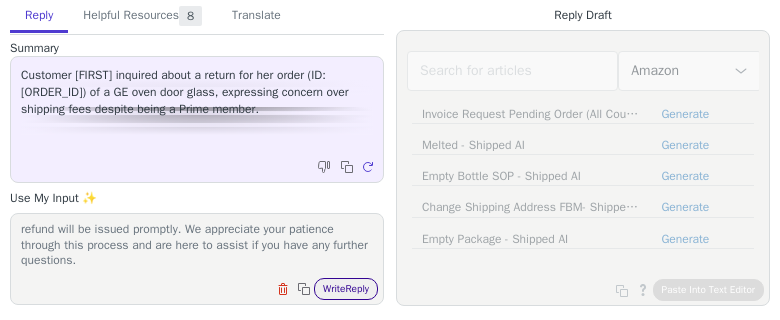 type on "Hello Darla!
Thank you for reaching out to us. We are happy to assist you with a prepaid return label. To proceed, please provide us with the following information:
- Shipping Address
- Preferred pickup date for the carrier
- Contact phone number for pickup coordination
- Preferred time window for the pickup
With this information, we will request a prepaid return label from our warehouse team. It may take up to 2 business days to process and send the return label. Once the return is completed, your refund will be issued promptly. We appreciate your patience through this process and are here to assist if you have any further questions." 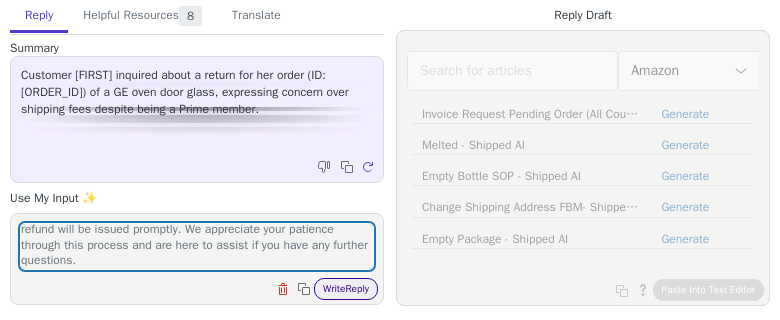 click on "Write  Reply" at bounding box center (346, 289) 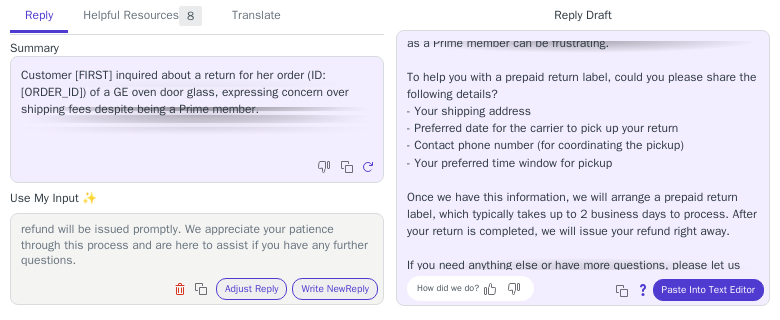 scroll, scrollTop: 113, scrollLeft: 0, axis: vertical 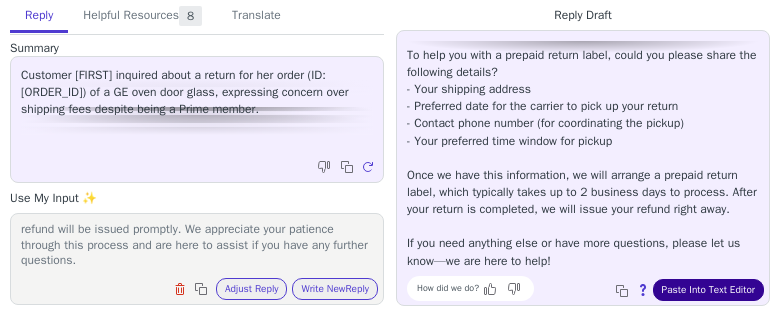 click on "Paste Into Text Editor" at bounding box center [708, 290] 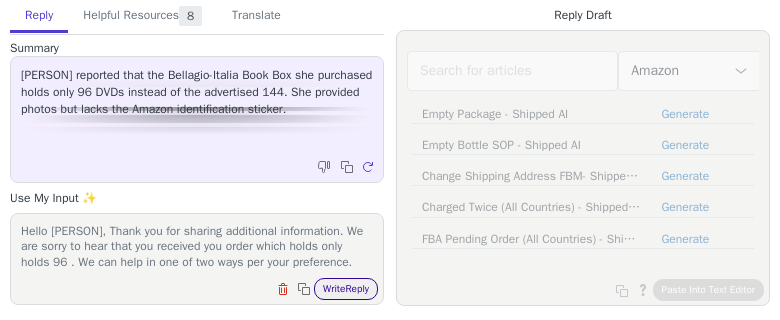 scroll, scrollTop: 0, scrollLeft: 0, axis: both 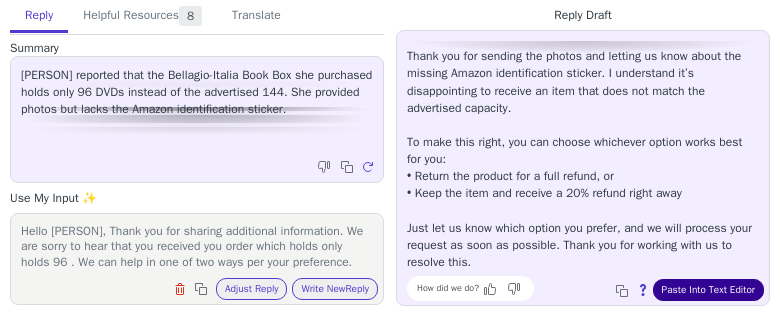 click on "Paste Into Text Editor" at bounding box center (708, 290) 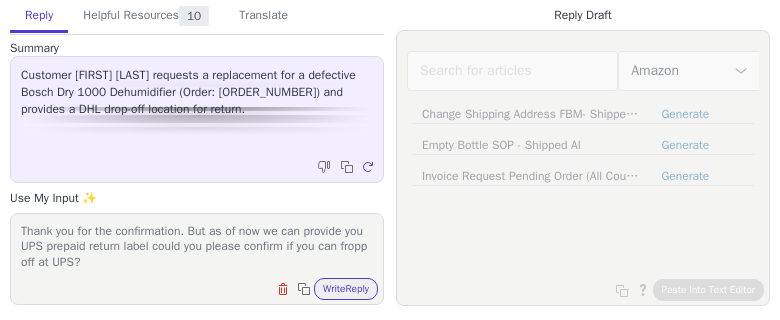 click on "Write  Reply" at bounding box center [346, 289] 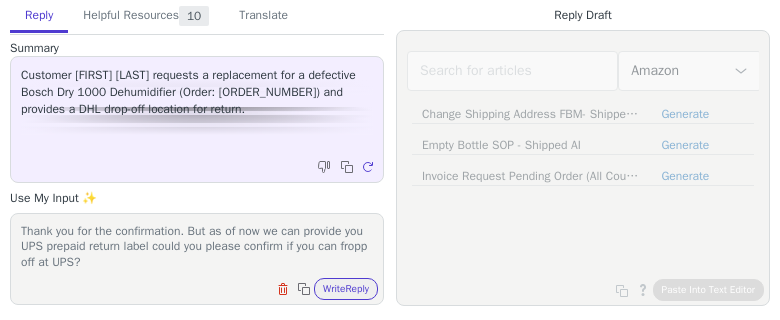 scroll, scrollTop: 0, scrollLeft: 0, axis: both 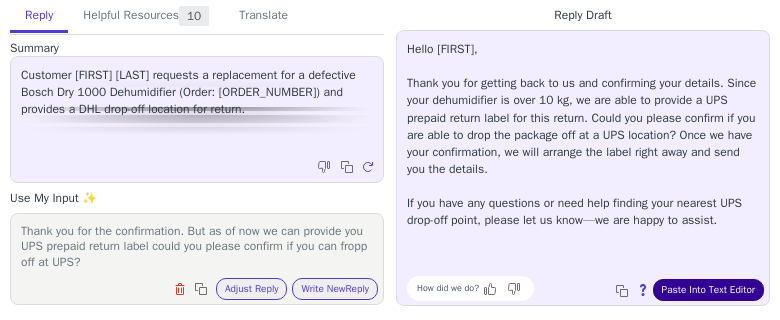 click on "Paste Into Text Editor" at bounding box center (708, 290) 